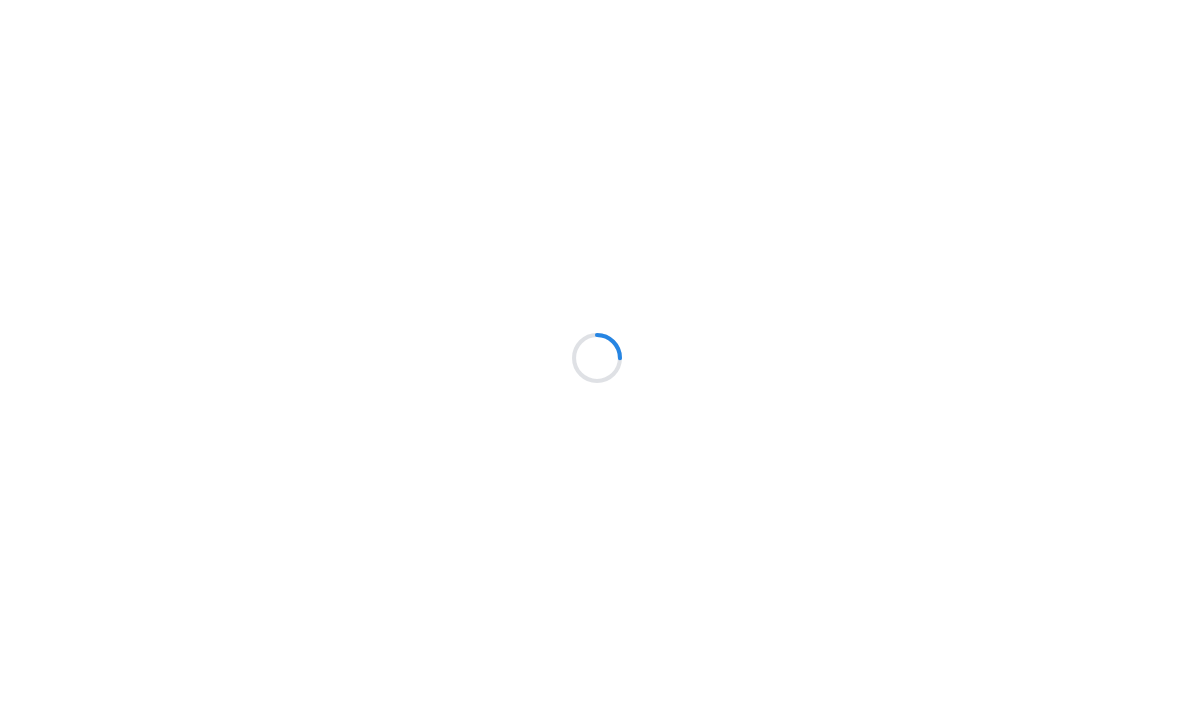 scroll, scrollTop: 0, scrollLeft: 0, axis: both 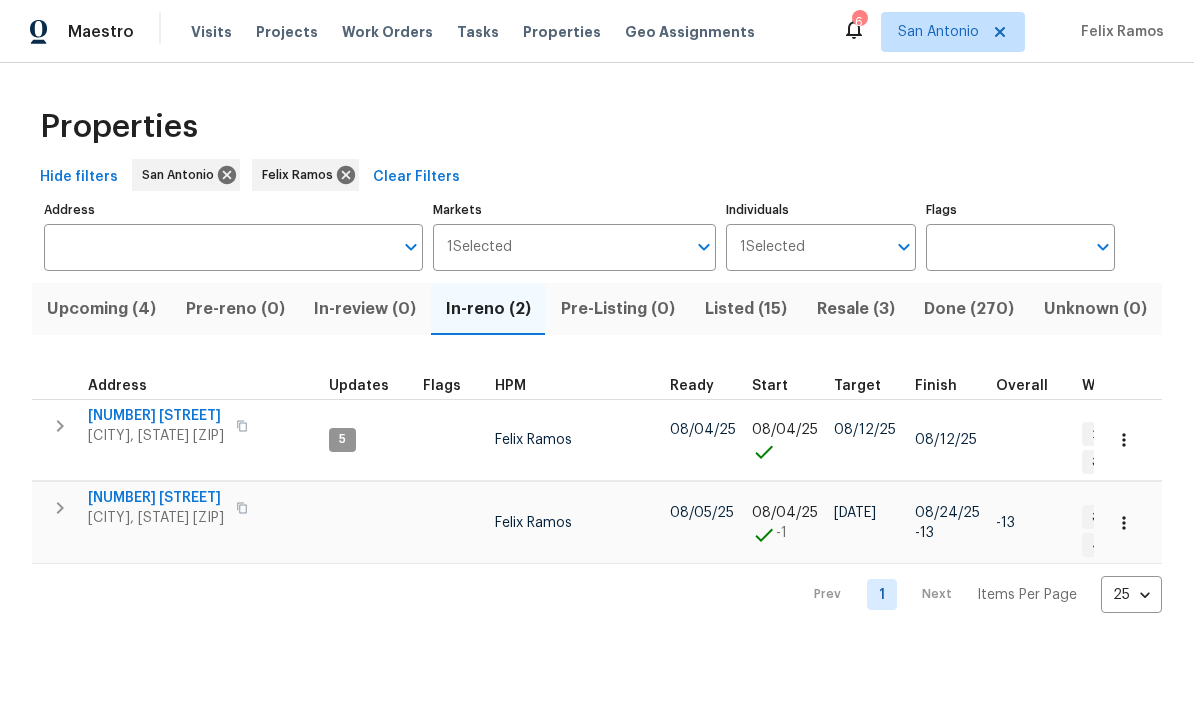 click on "[CITY], [STATE] [ZIP]" at bounding box center [156, 436] 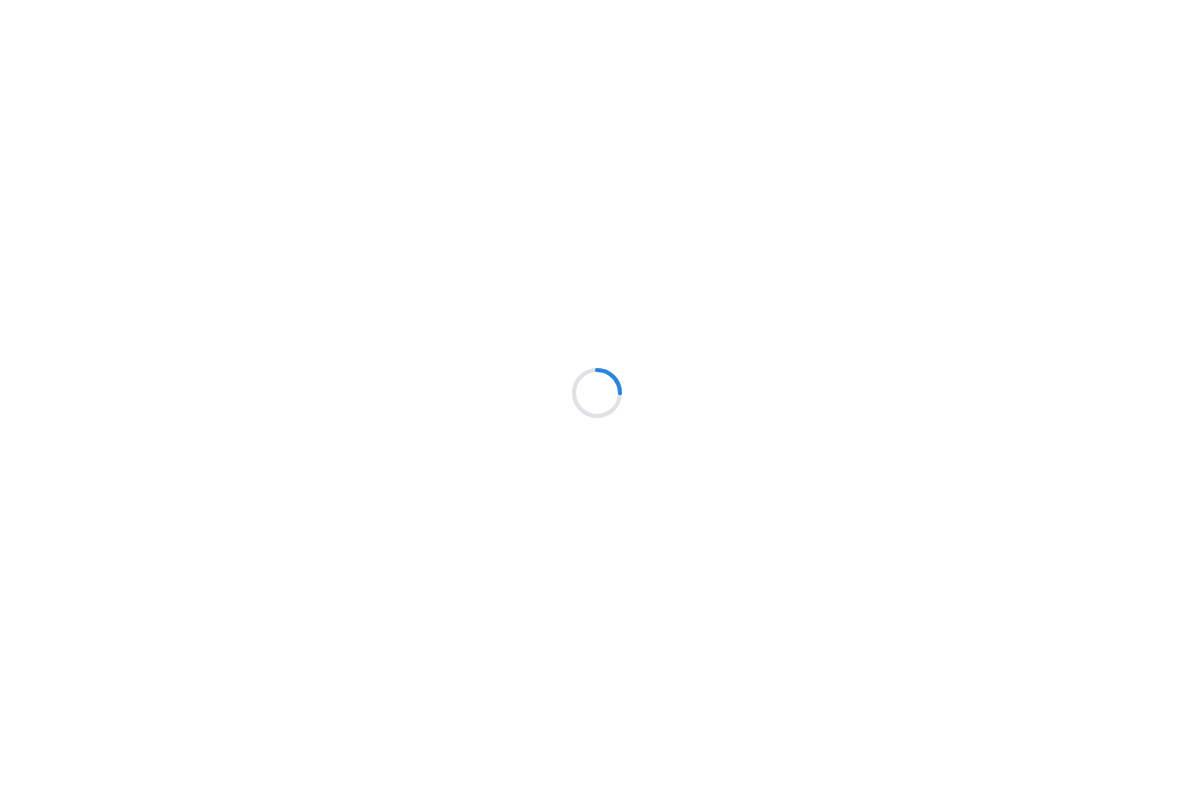 scroll, scrollTop: 0, scrollLeft: 0, axis: both 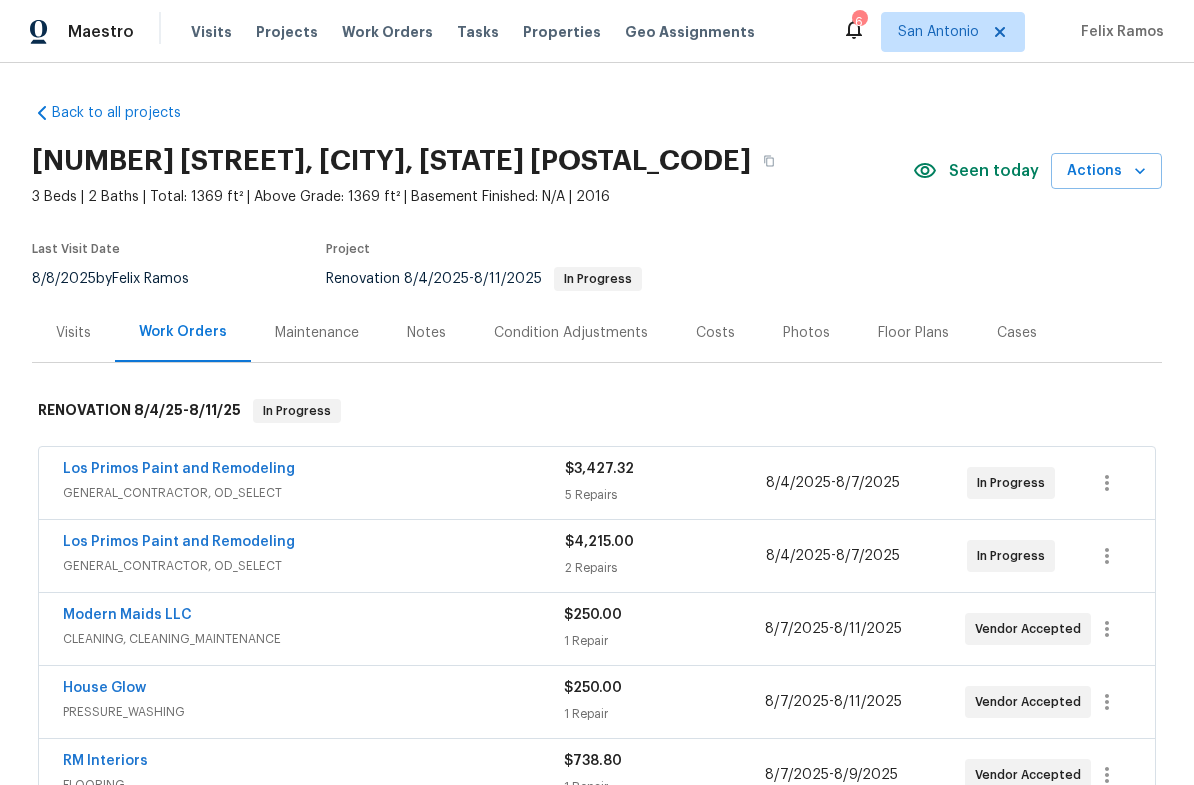 click on "Notes" at bounding box center [426, 333] 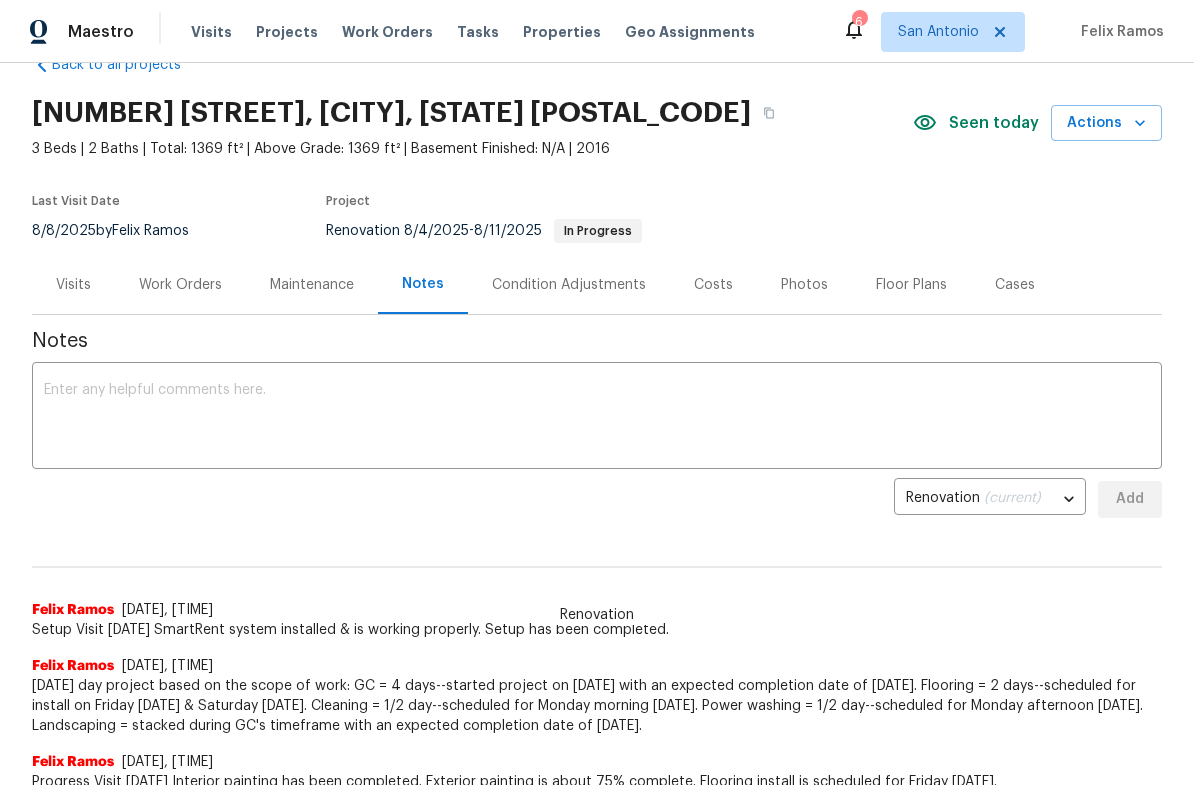 scroll, scrollTop: 51, scrollLeft: 0, axis: vertical 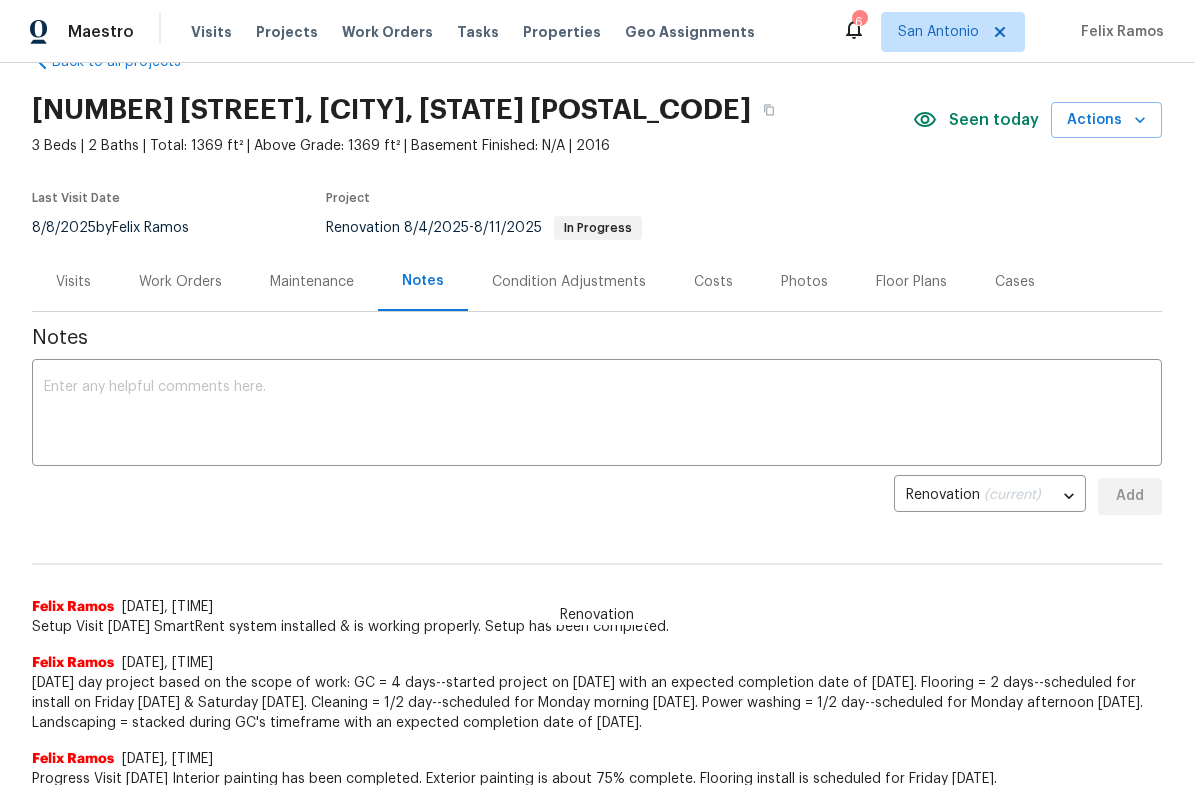 click on "Work Orders" at bounding box center [180, 282] 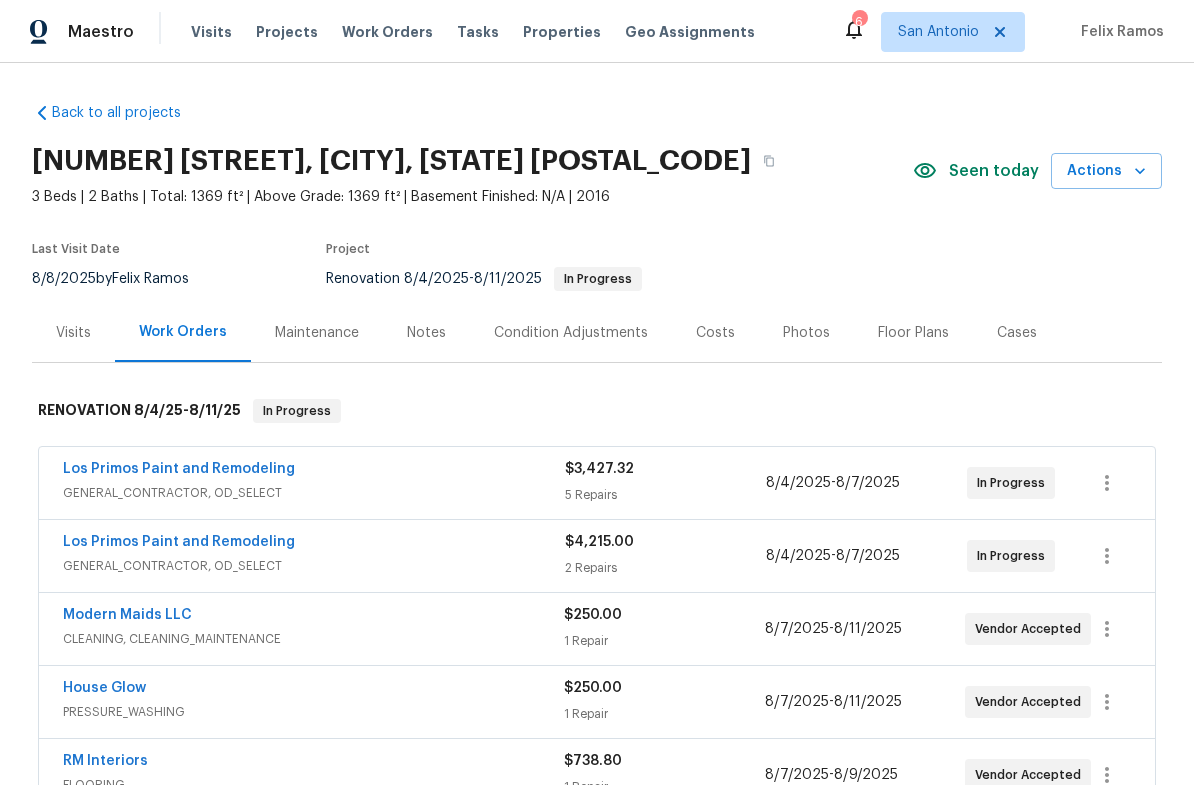 scroll, scrollTop: 0, scrollLeft: 0, axis: both 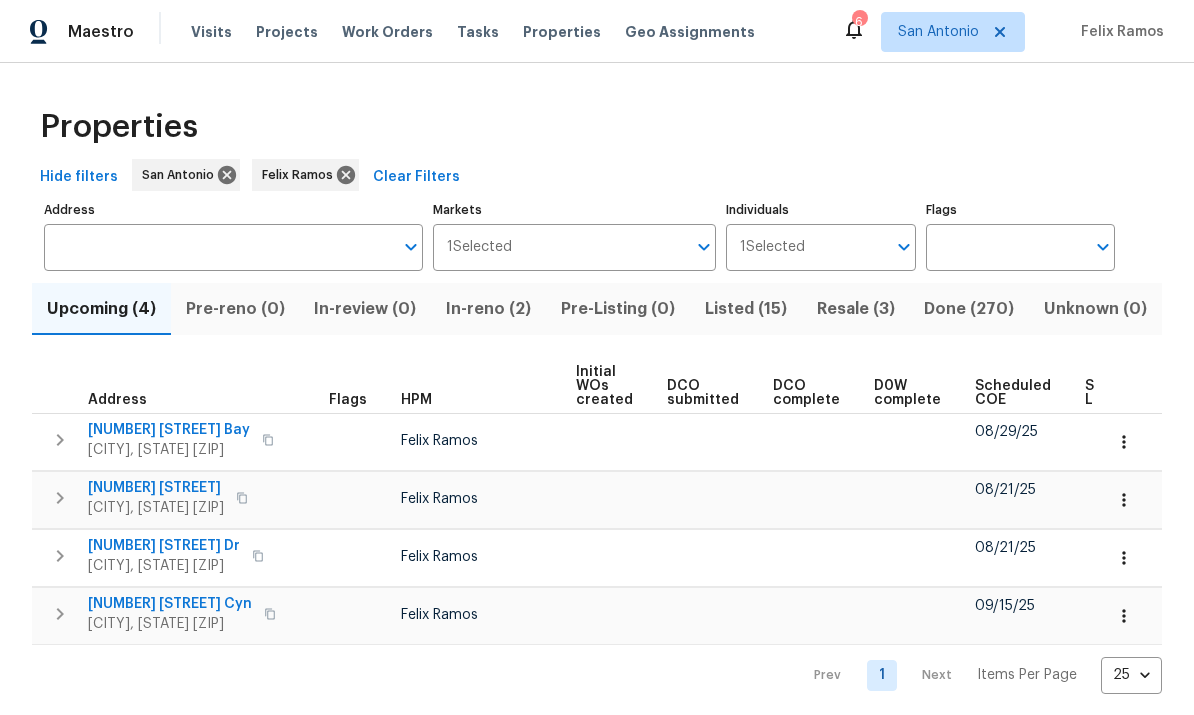 click on "Scheduled COE" at bounding box center [1013, 393] 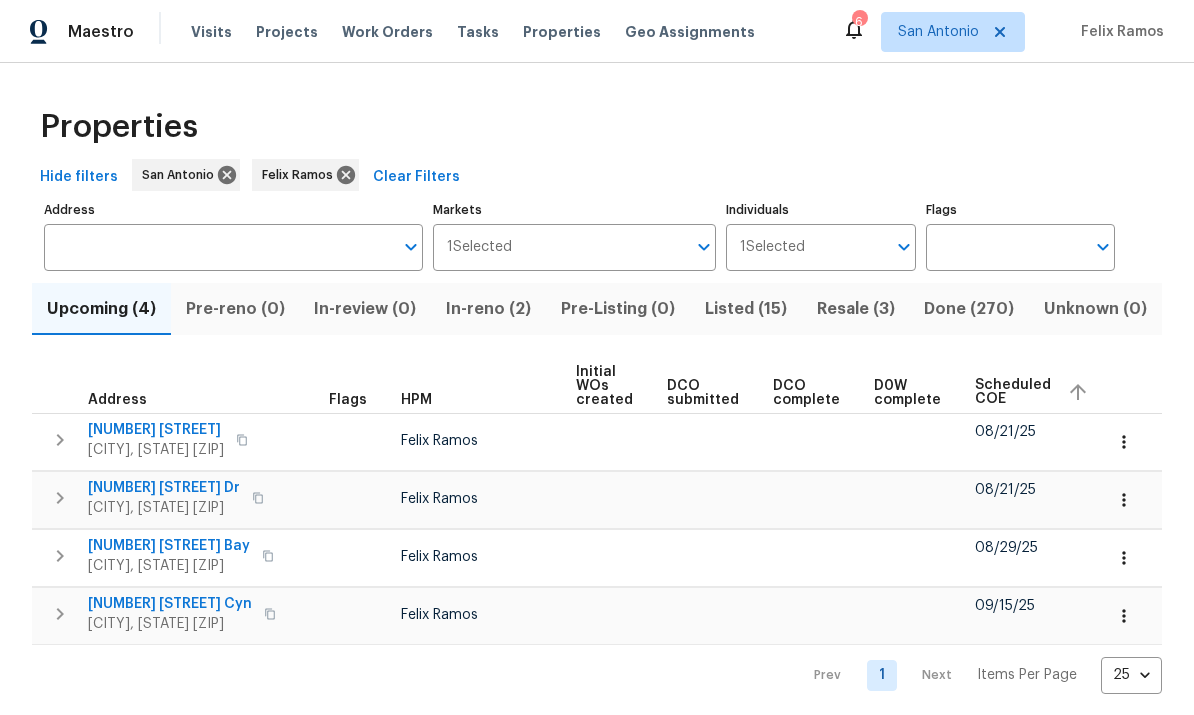 click on "Listed (15)" at bounding box center [746, 309] 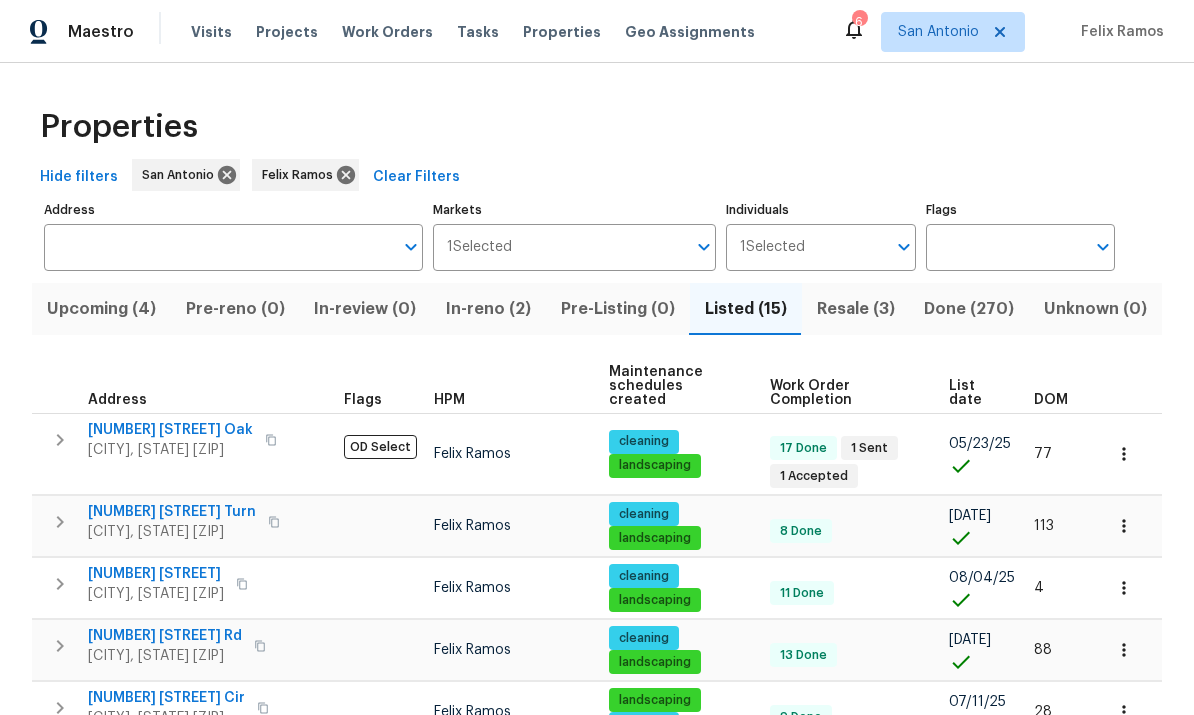 click on "[NUMBER] [STREET] Oak" at bounding box center [170, 430] 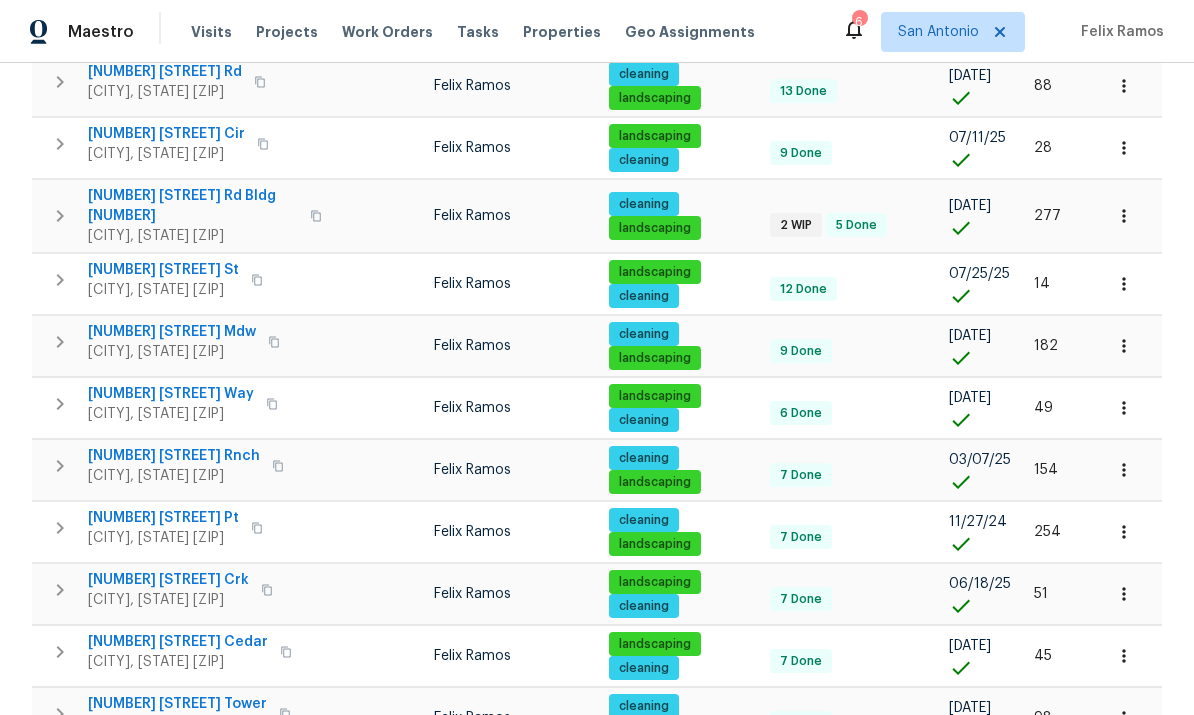 scroll, scrollTop: 559, scrollLeft: 0, axis: vertical 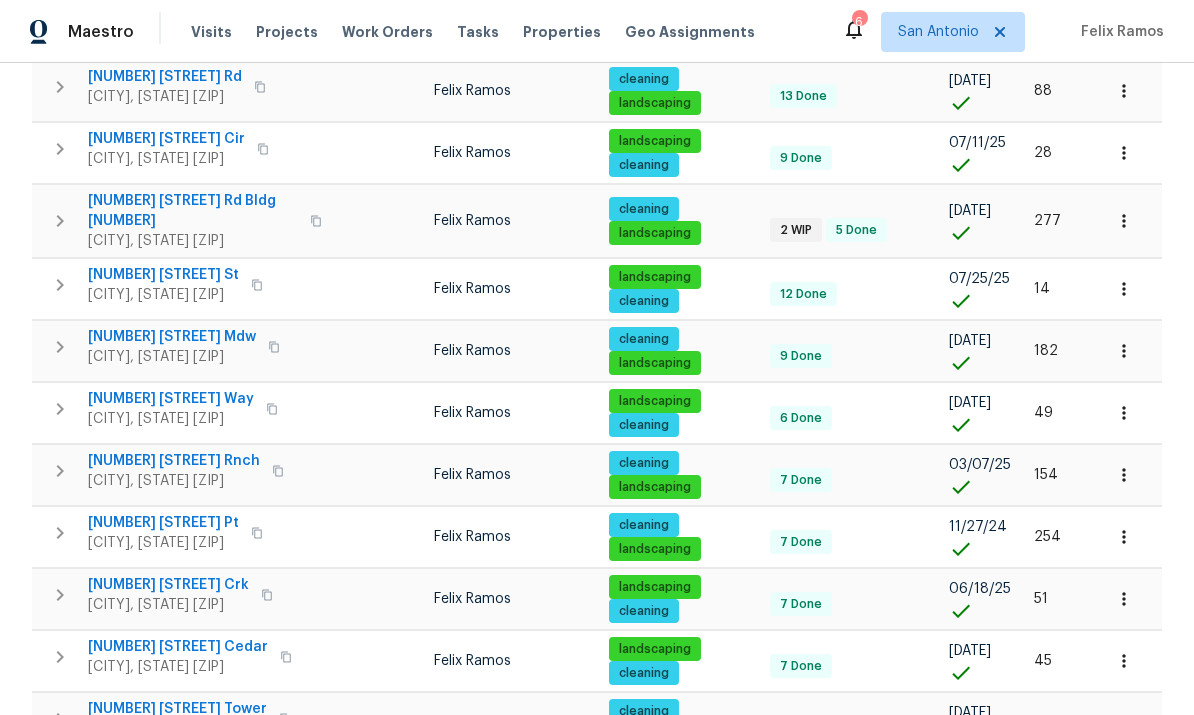 click on "[NUMBER] [STREET] Rd Bldg [NUMBER]" at bounding box center [193, 211] 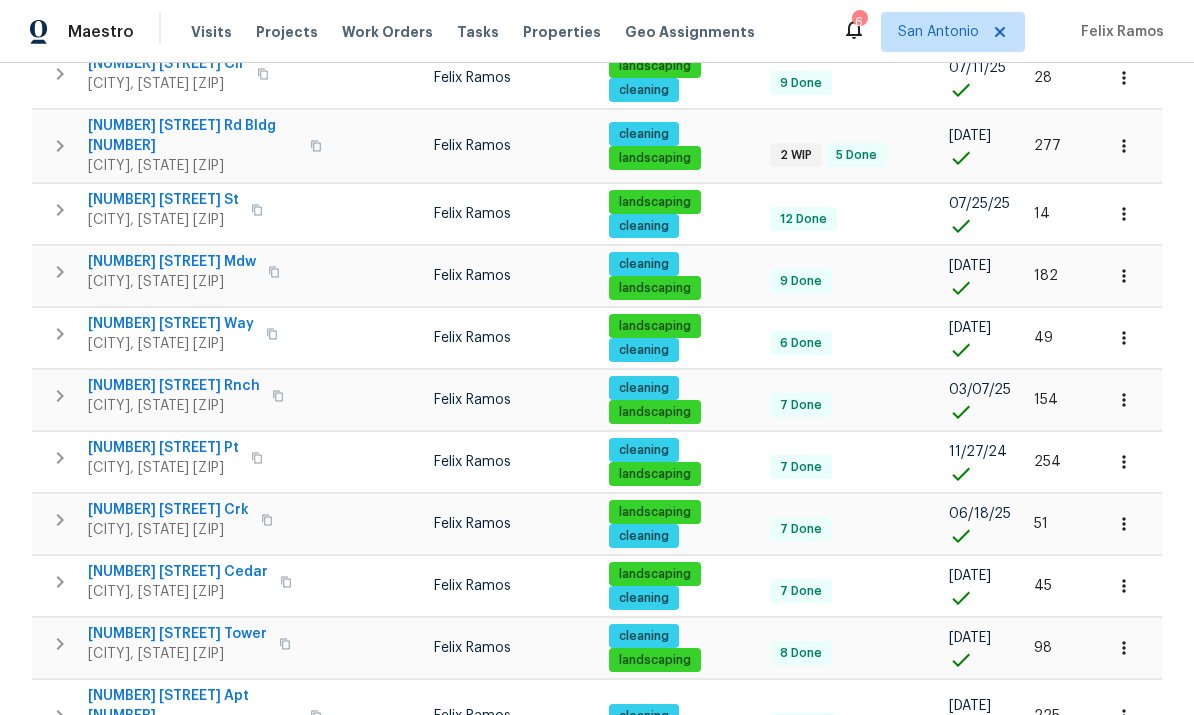 scroll, scrollTop: 633, scrollLeft: 0, axis: vertical 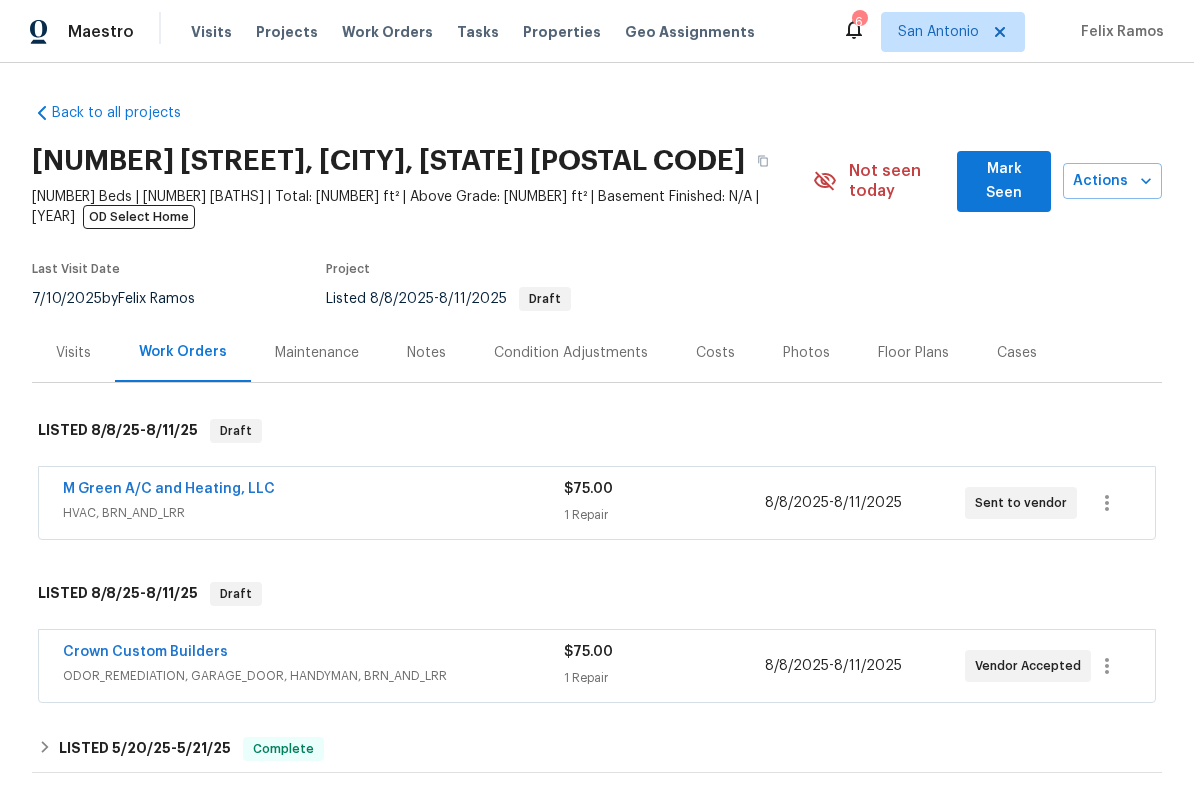 click on "M Green A/C and Heating, LLC" at bounding box center [313, 491] 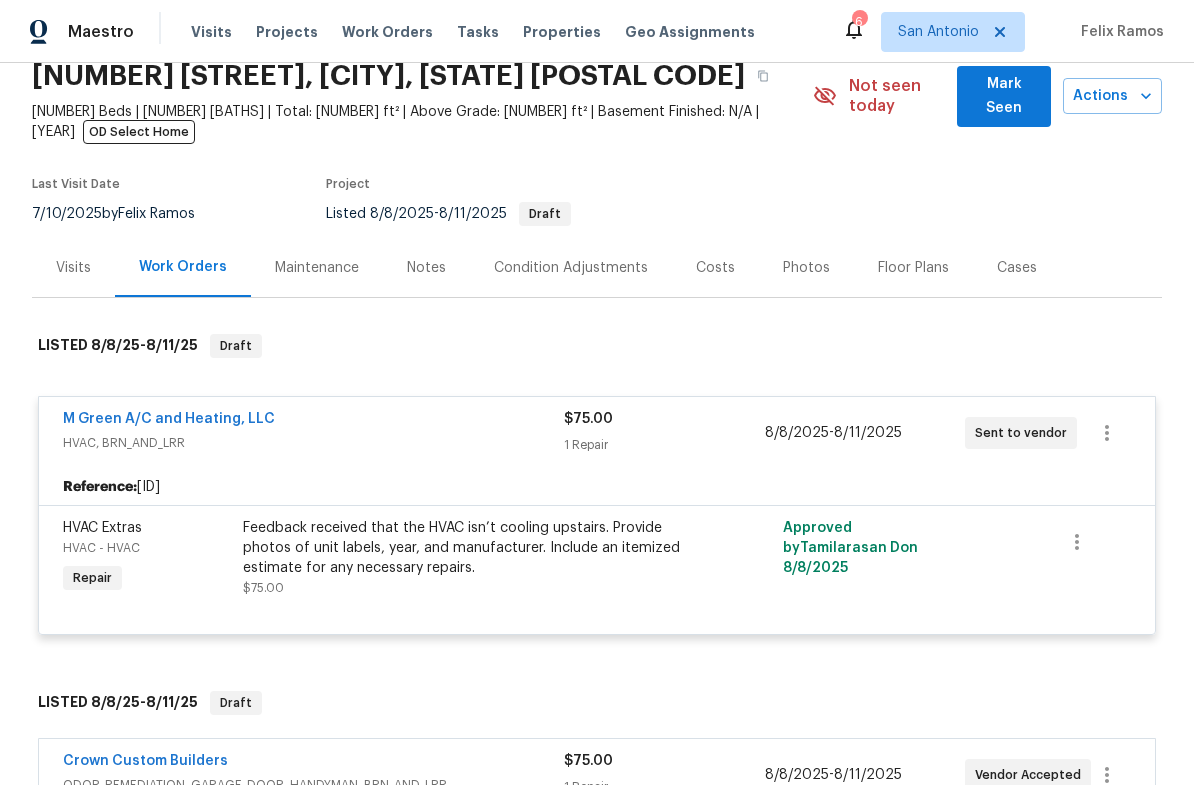 scroll, scrollTop: 87, scrollLeft: 0, axis: vertical 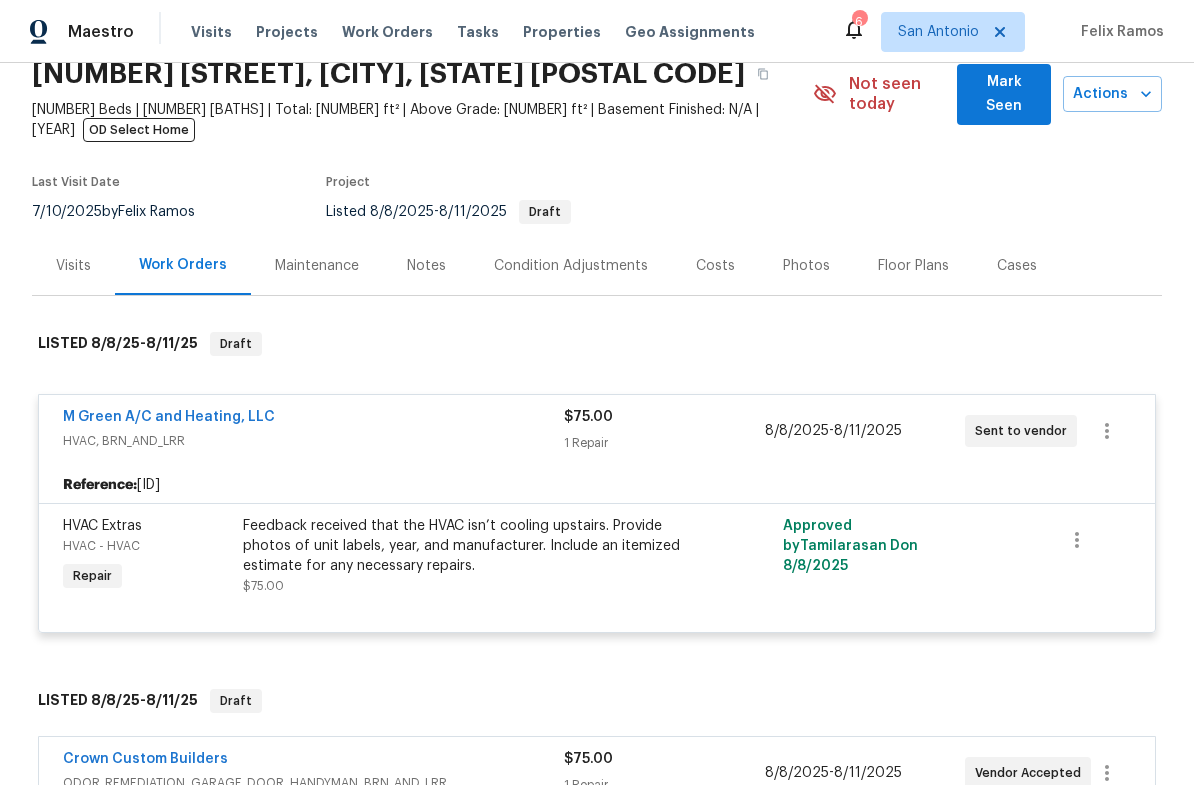 click on "M Green A/C and Heating, LLC" at bounding box center [313, 419] 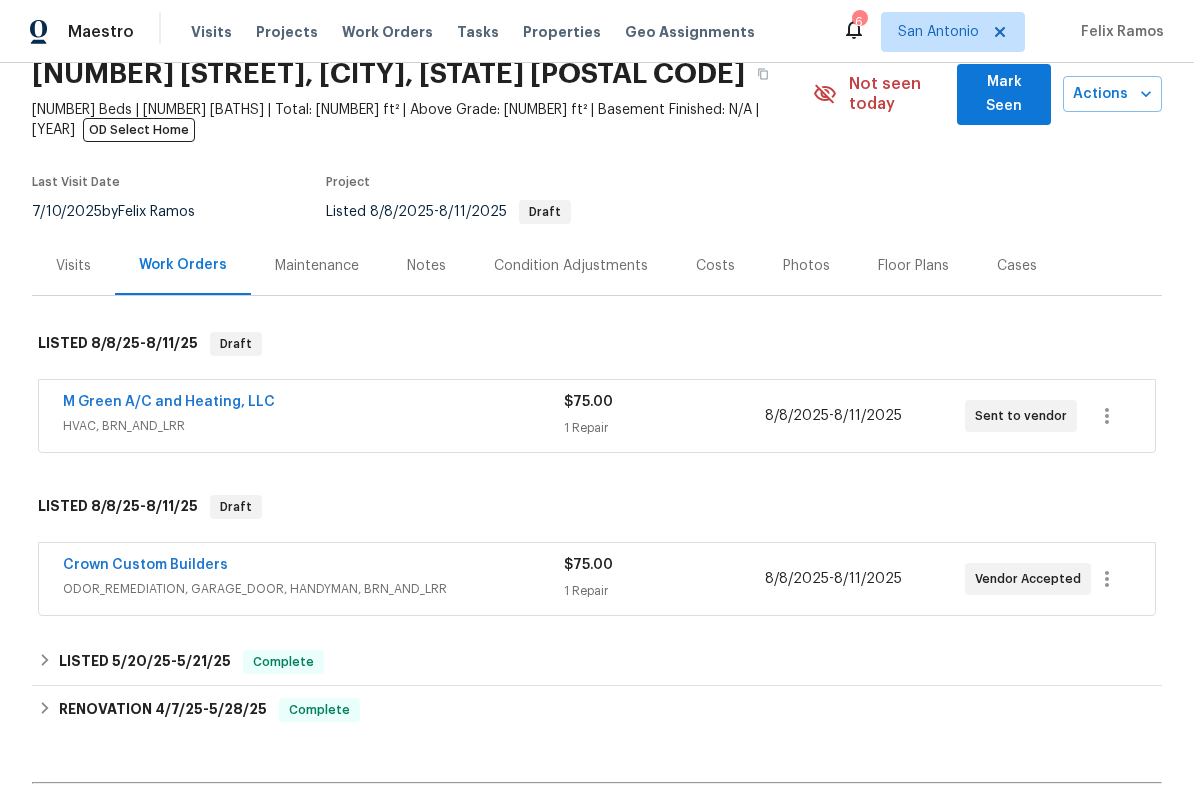 click on "Crown Custom Builders" at bounding box center [313, 567] 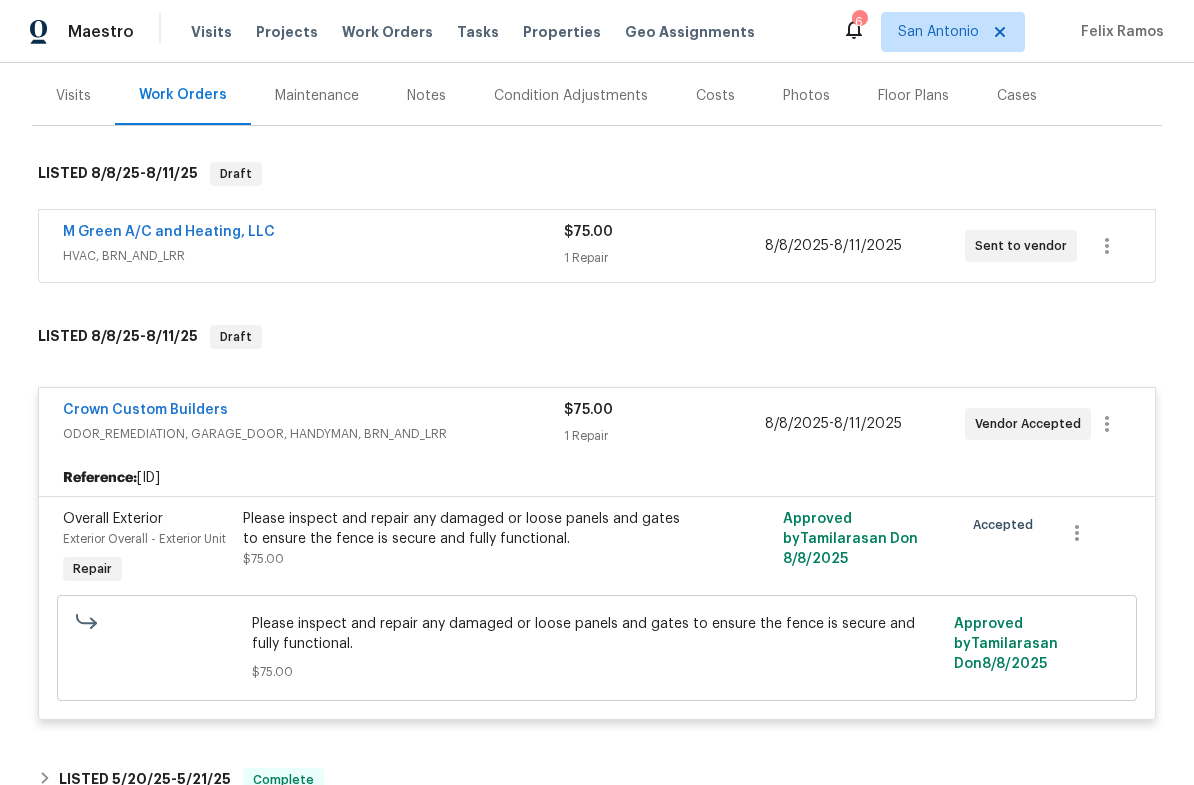 scroll, scrollTop: 259, scrollLeft: 0, axis: vertical 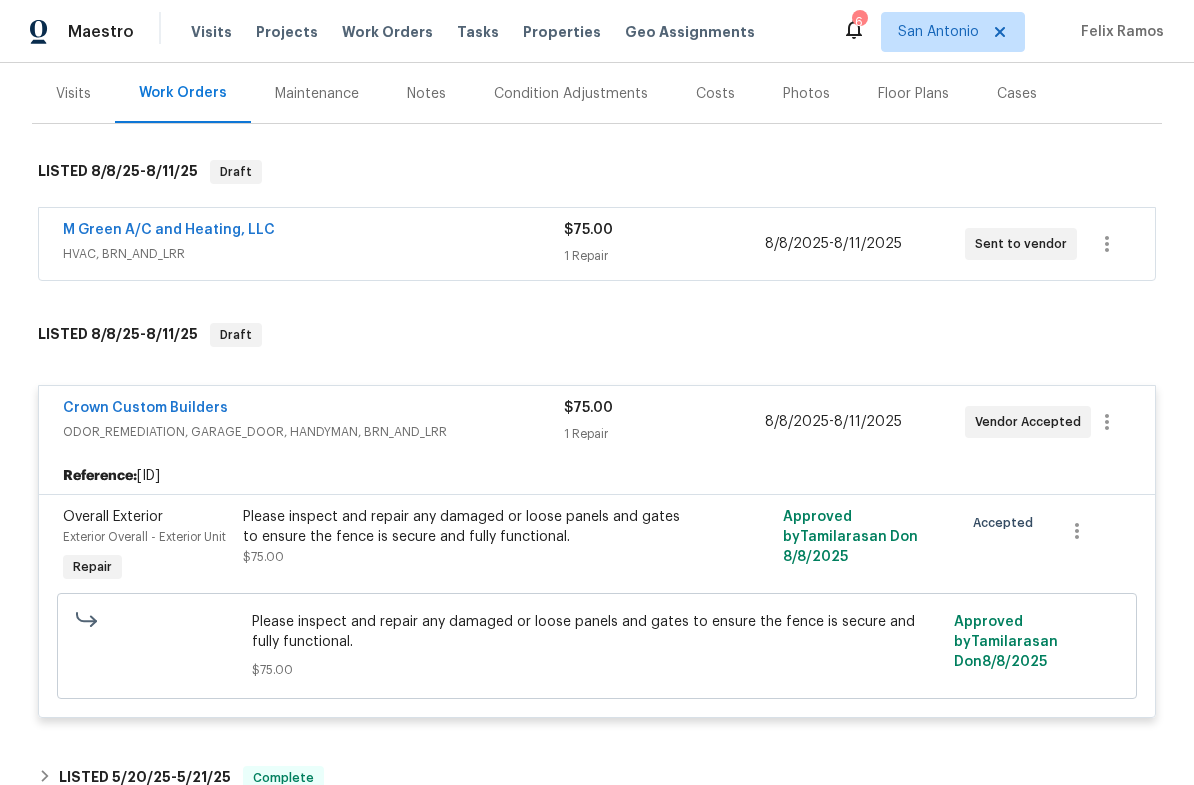 click on "Crown Custom Builders" at bounding box center [313, 410] 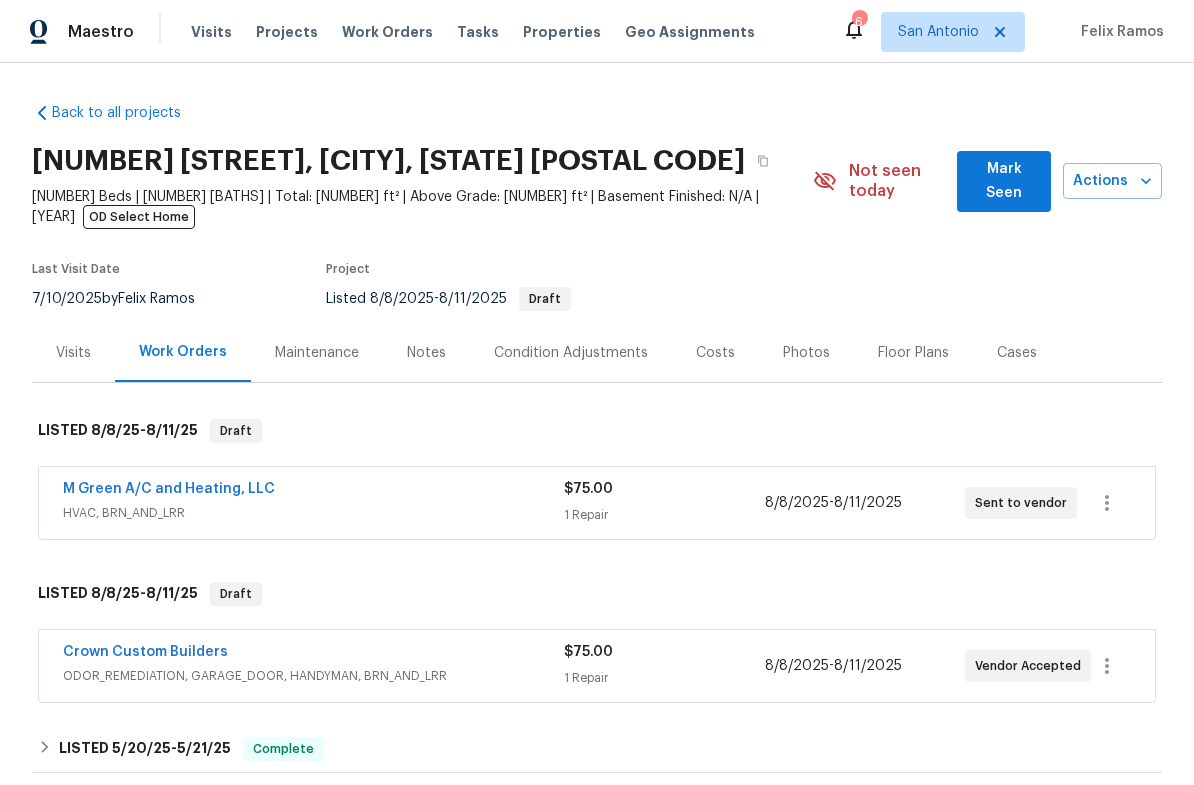 scroll, scrollTop: 0, scrollLeft: 0, axis: both 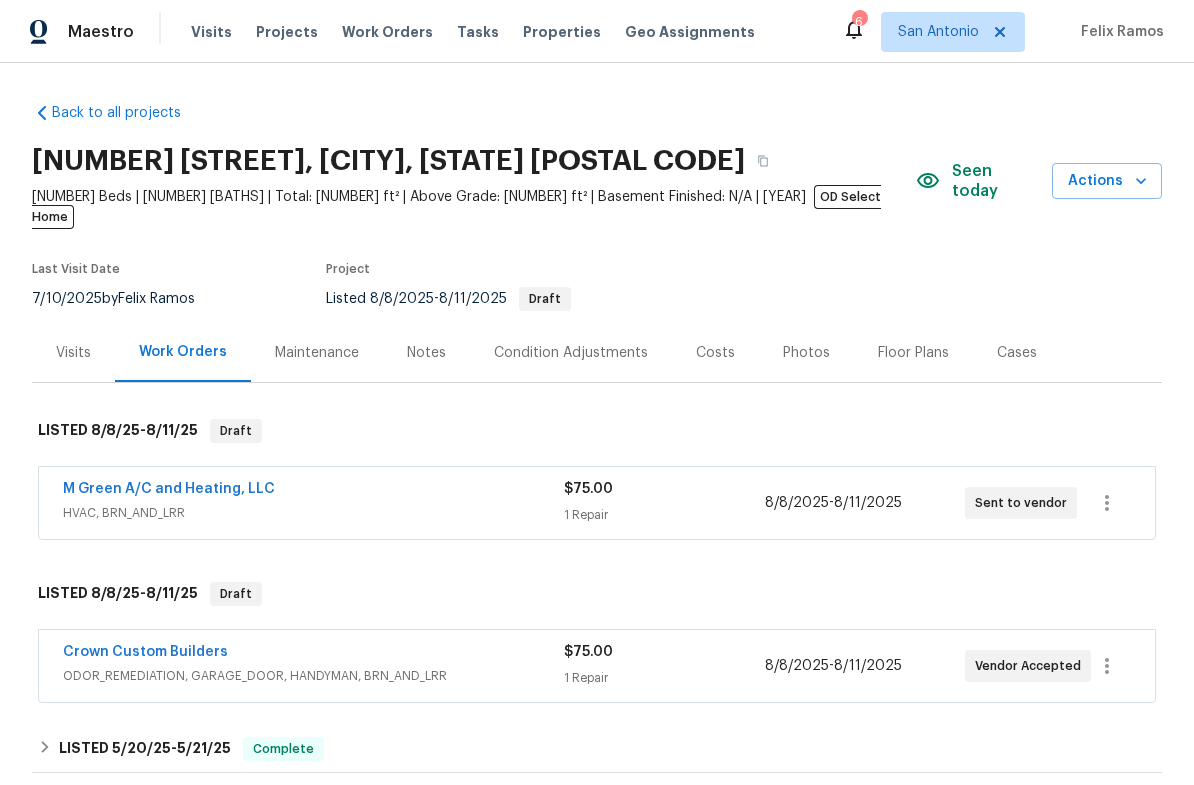 click on "Notes" at bounding box center [426, 352] 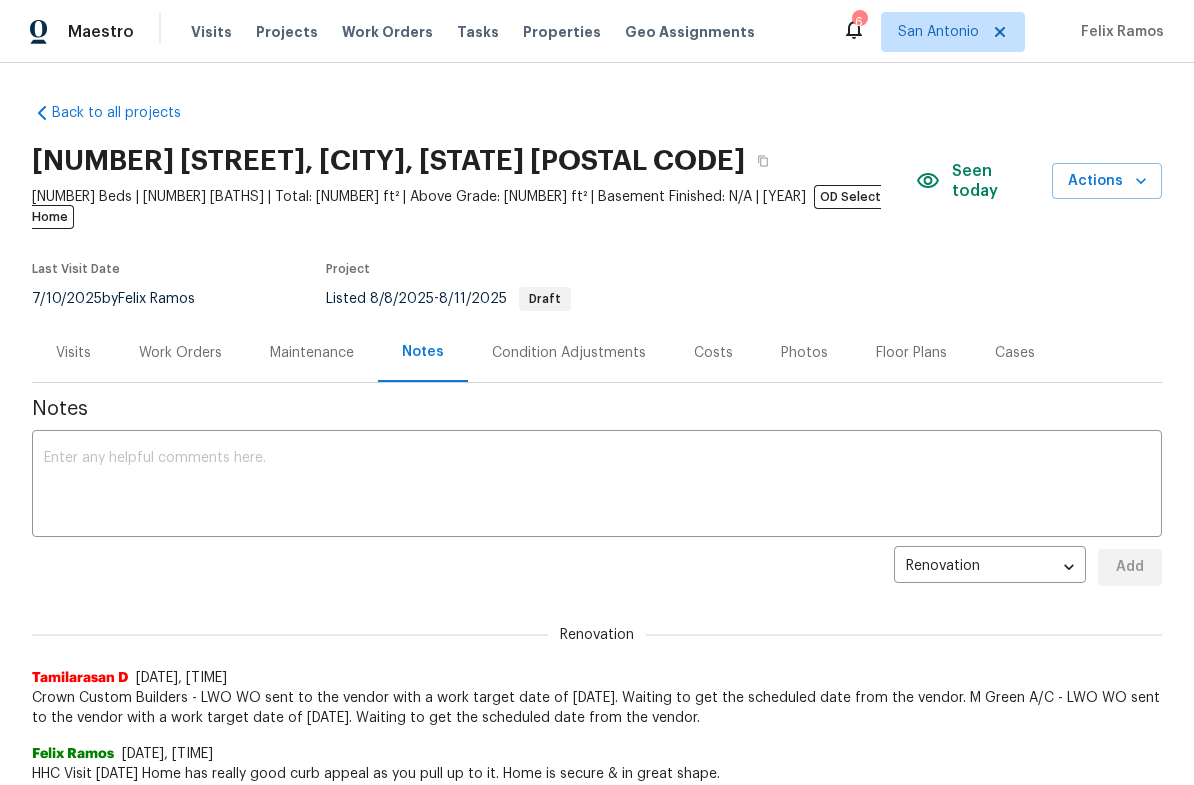 scroll, scrollTop: 0, scrollLeft: 0, axis: both 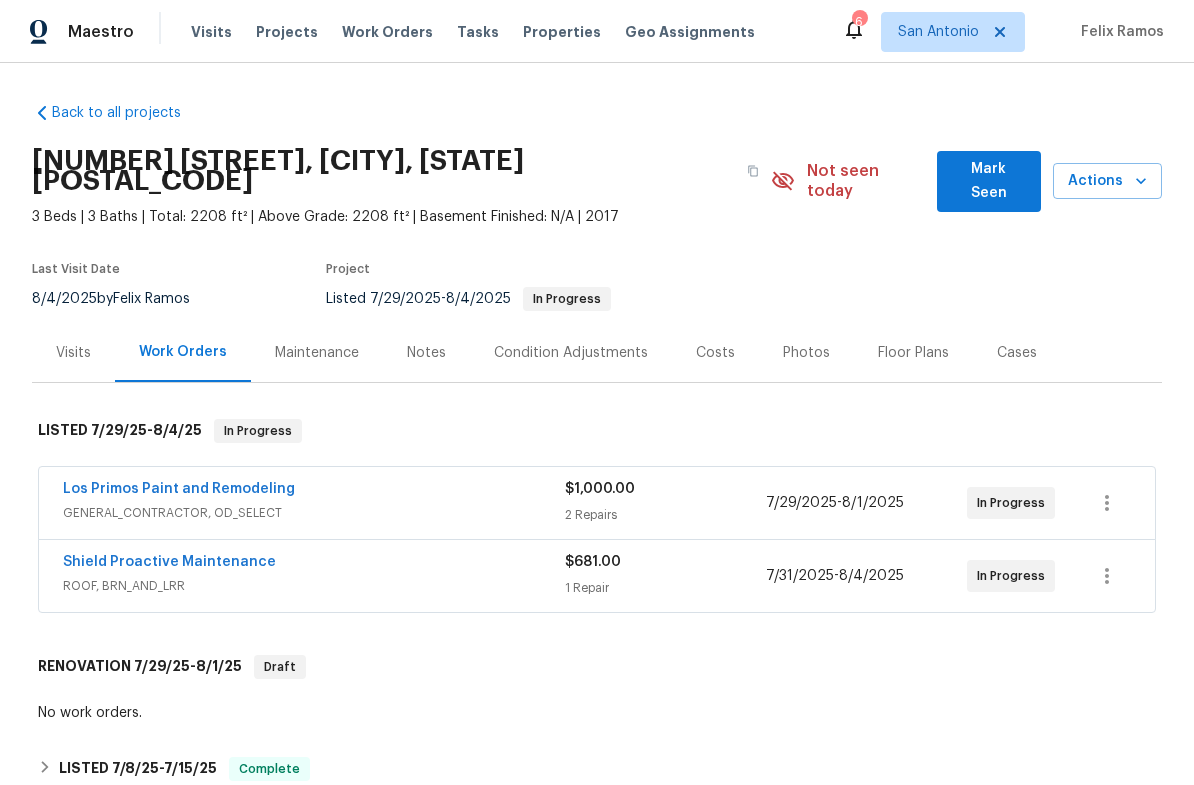 click on "Mark Seen" at bounding box center (989, 181) 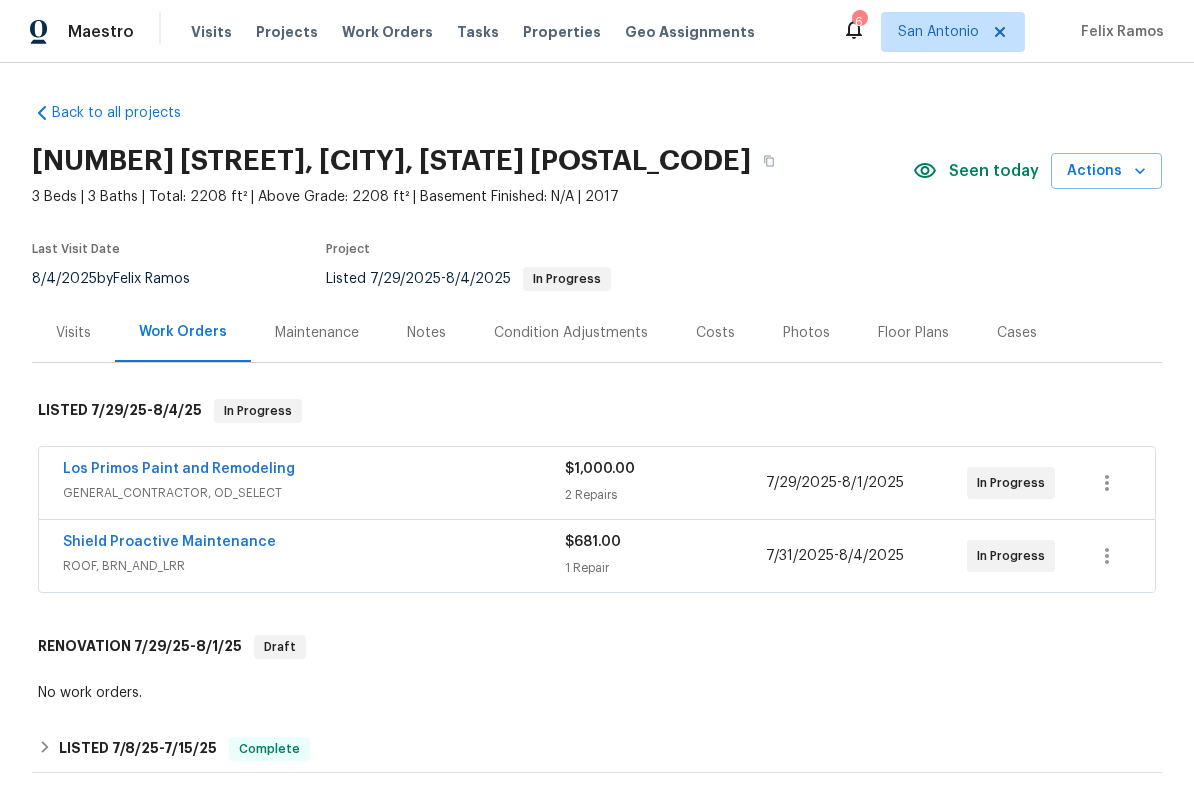 click on "Shield Proactive Maintenance" at bounding box center (169, 542) 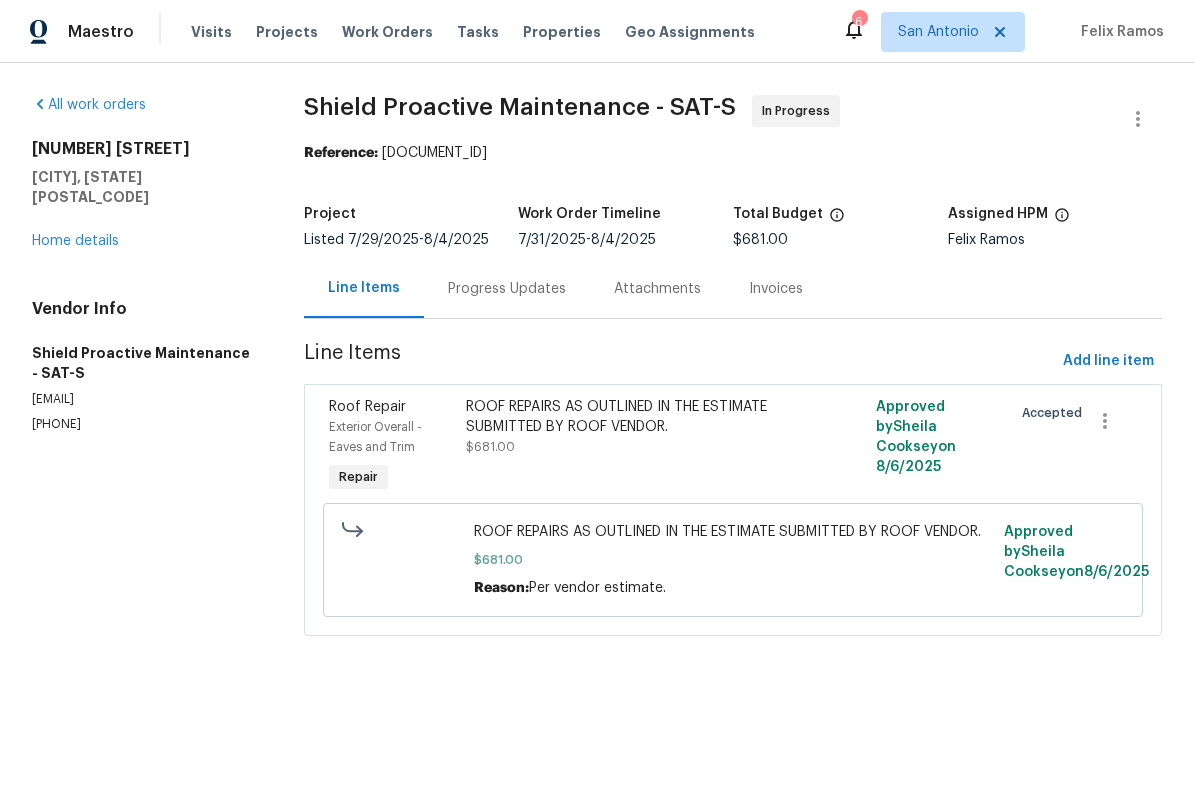 click on "Progress Updates" at bounding box center (507, 289) 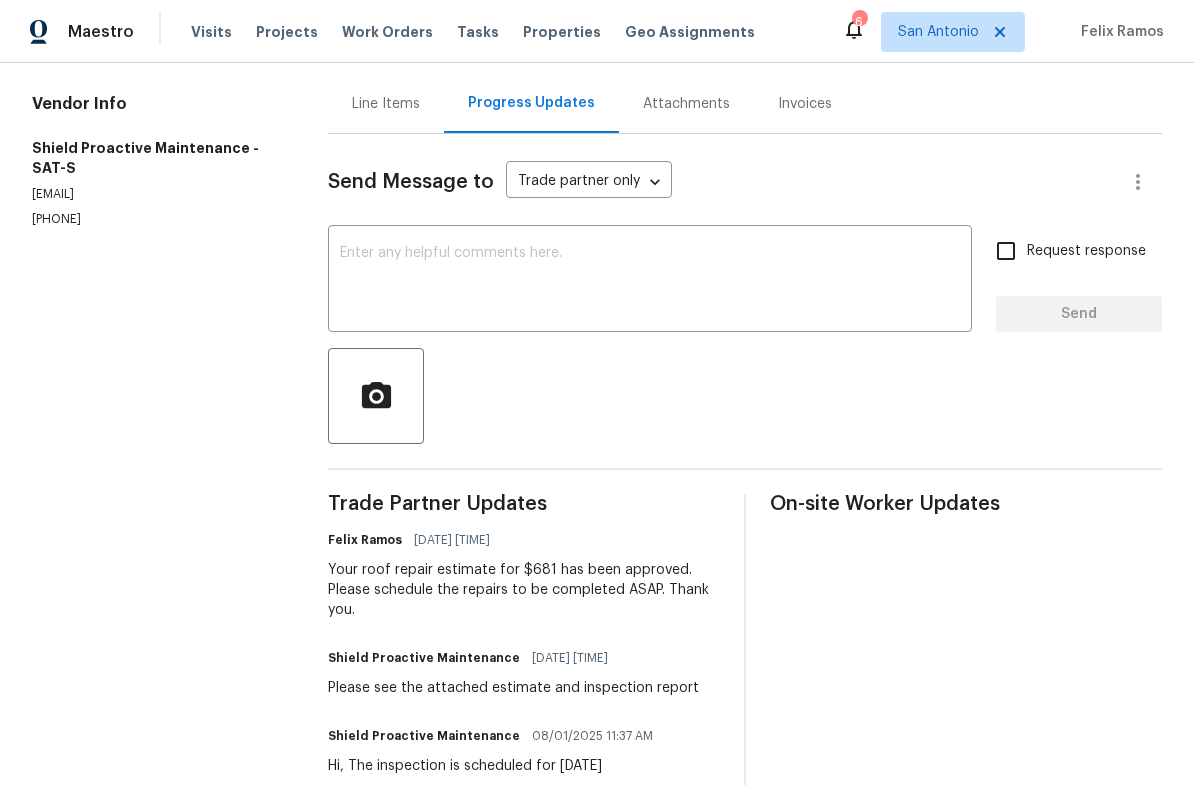 scroll, scrollTop: 184, scrollLeft: 0, axis: vertical 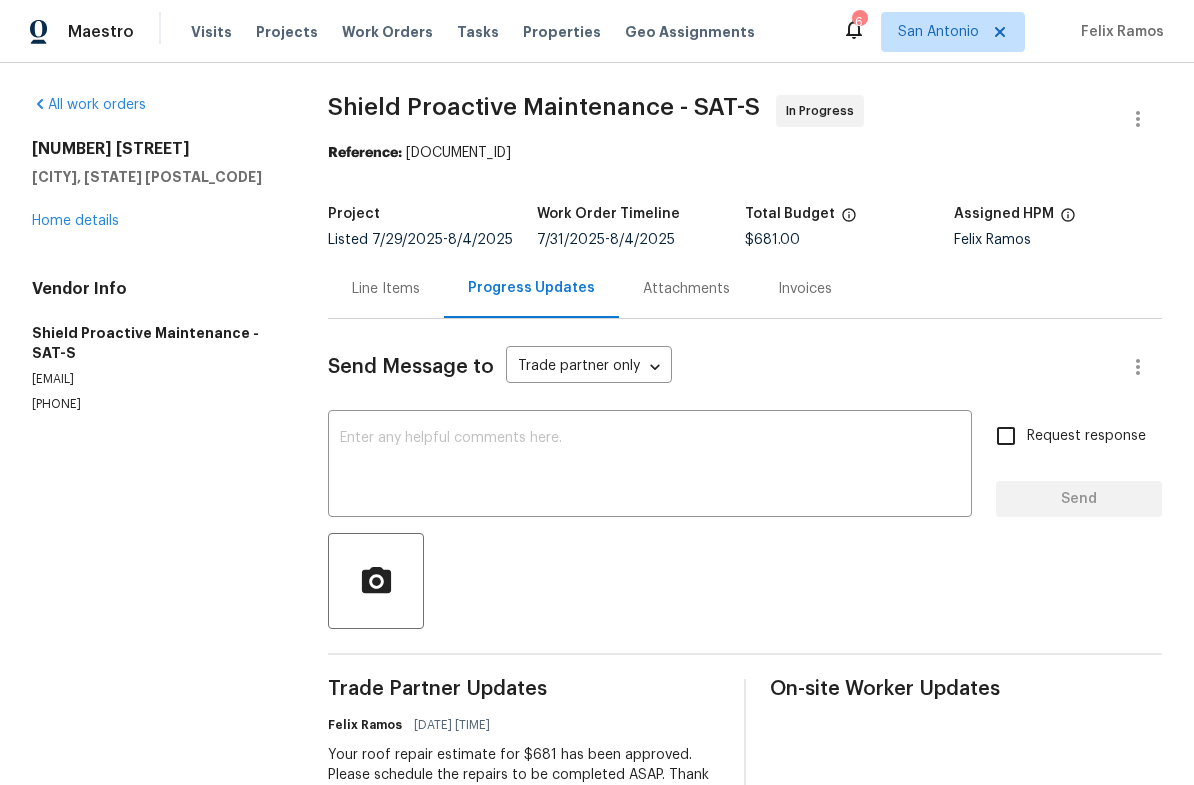 click on "Home details" at bounding box center [75, 221] 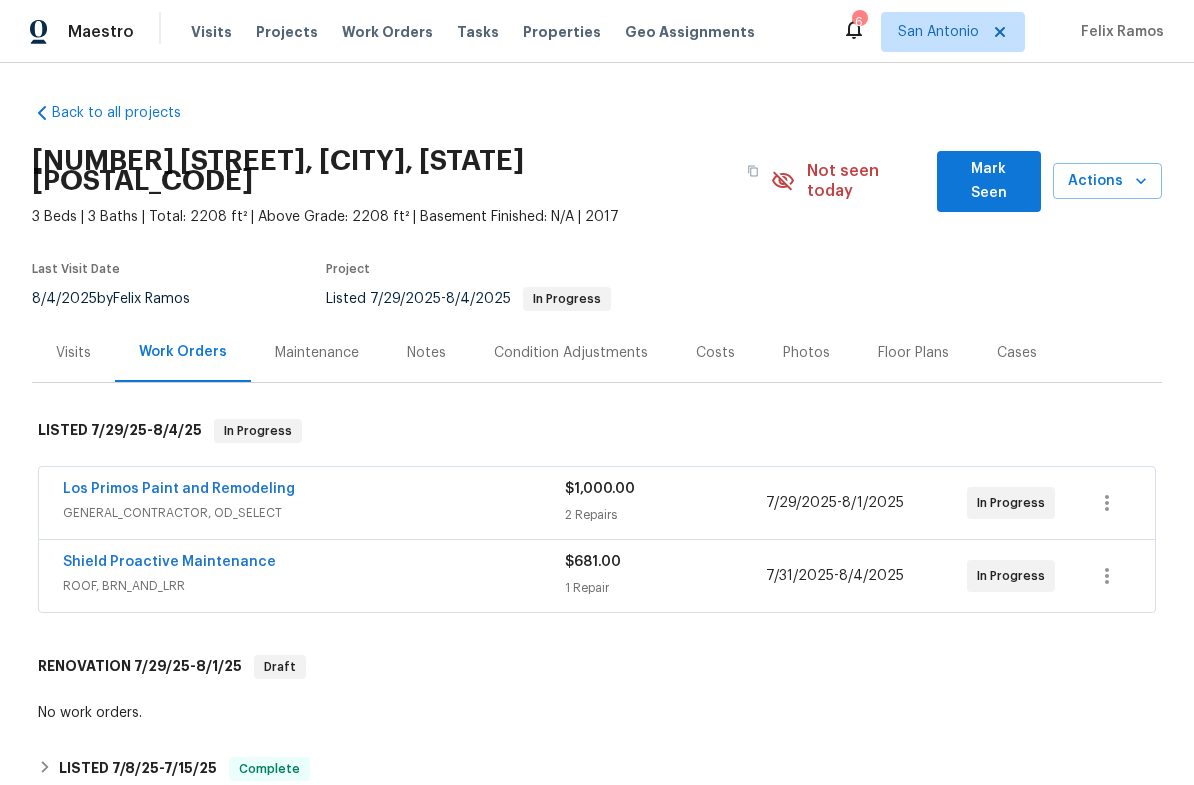 click on "Mark Seen" at bounding box center (989, 181) 